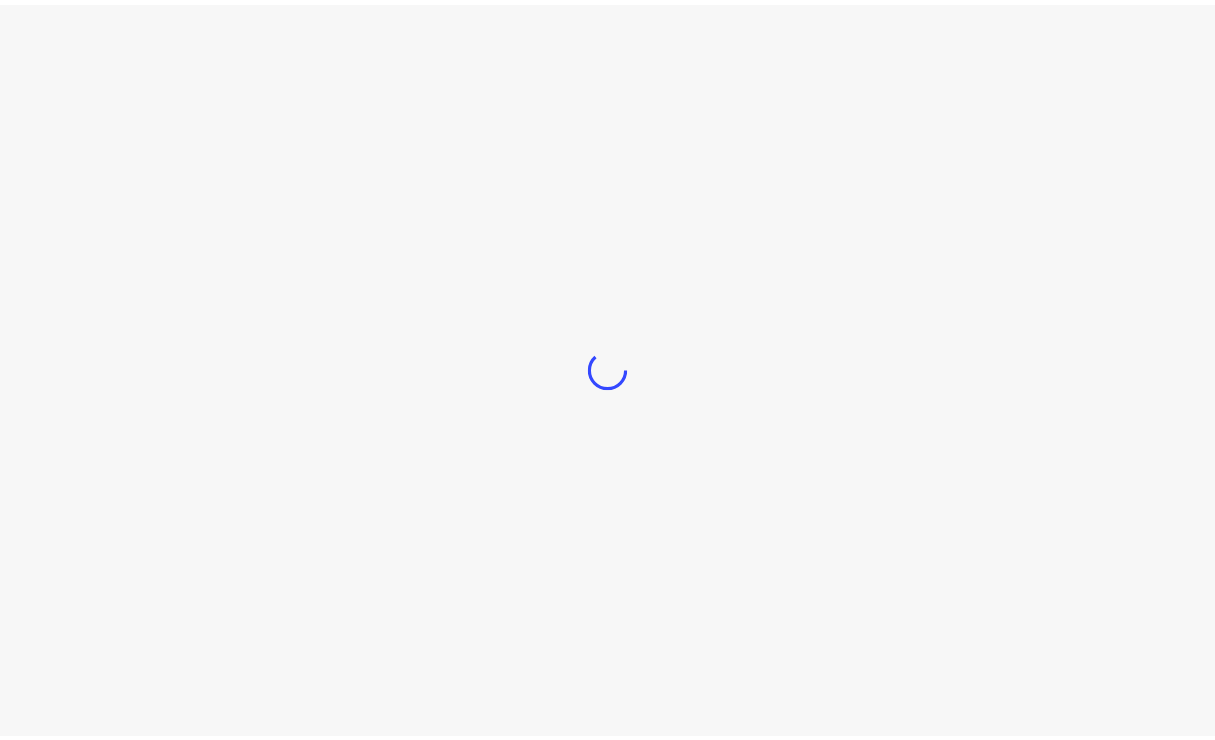 scroll, scrollTop: 0, scrollLeft: 0, axis: both 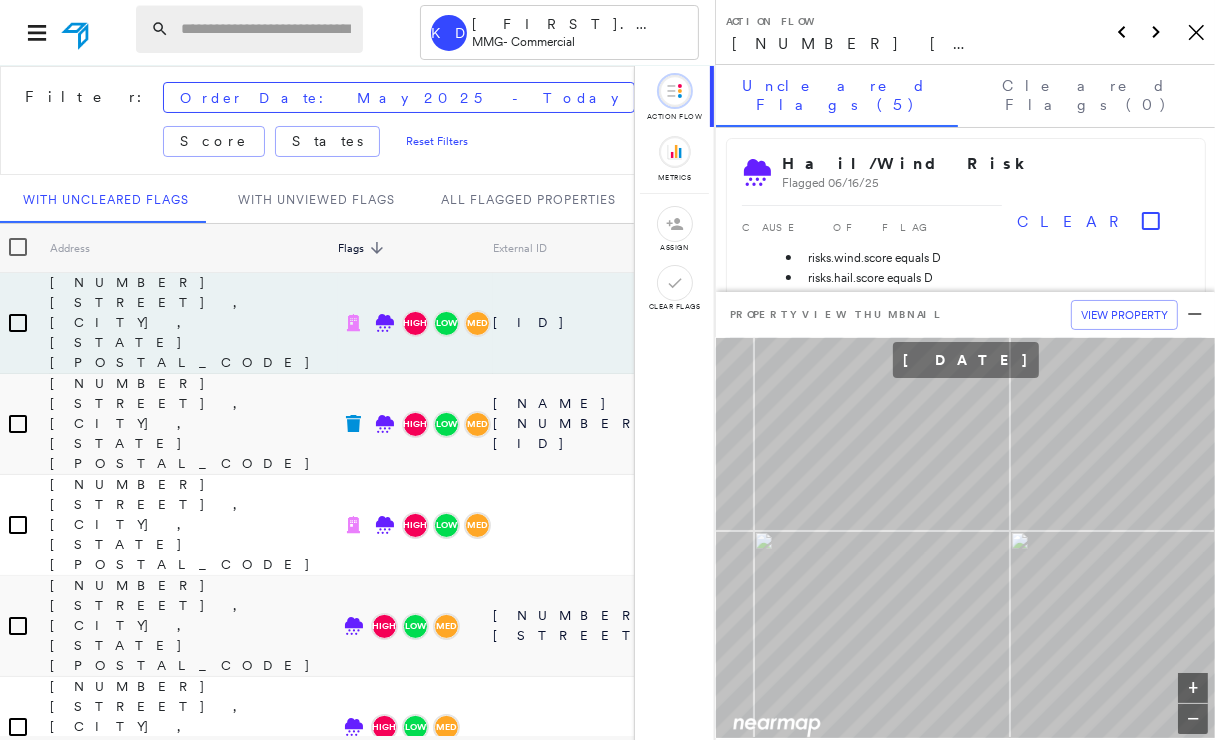click at bounding box center (266, 29) 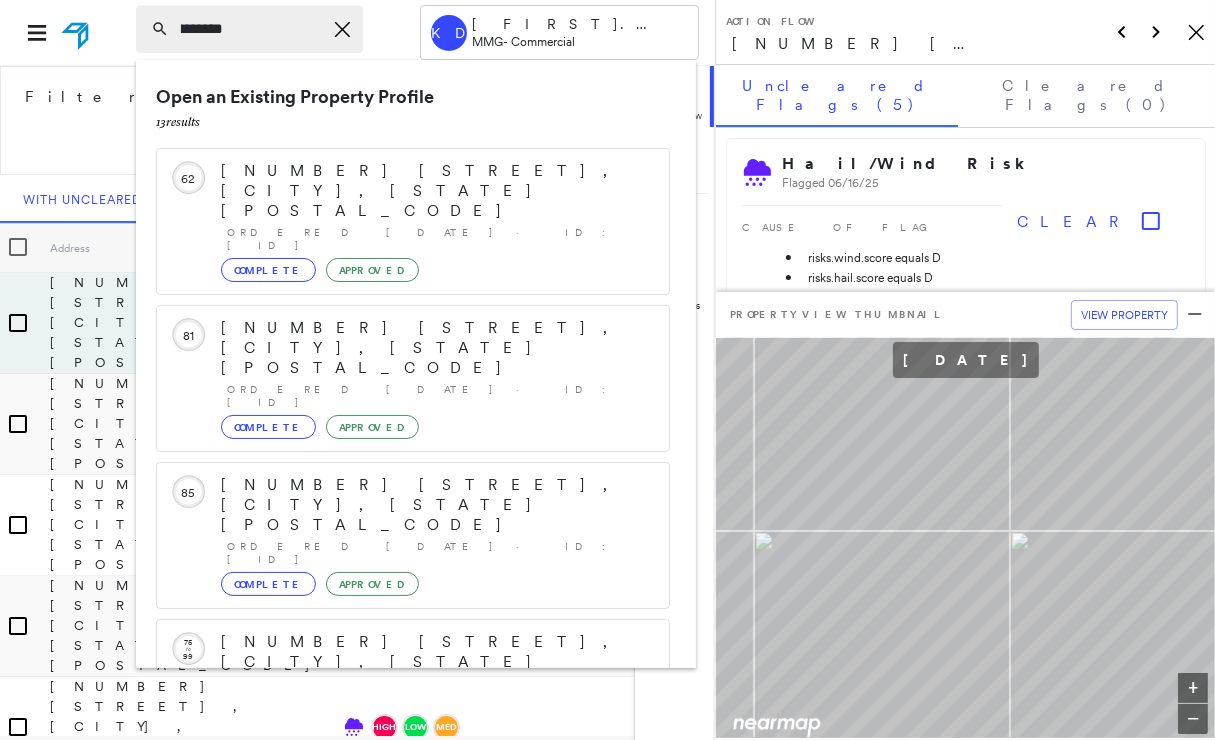 scroll, scrollTop: 0, scrollLeft: 157, axis: horizontal 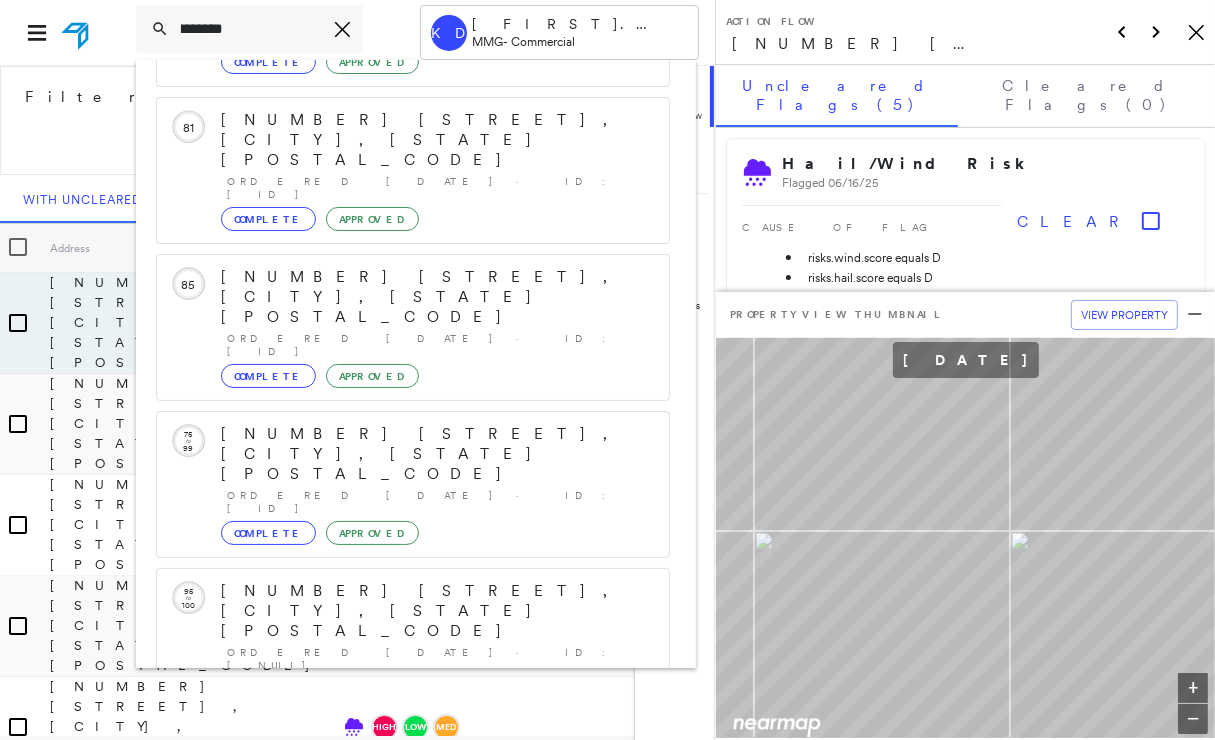 click on "[NUMBER] [STREET], [CITY], [STATE] [POSTAL_CODE]" at bounding box center (391, 903) 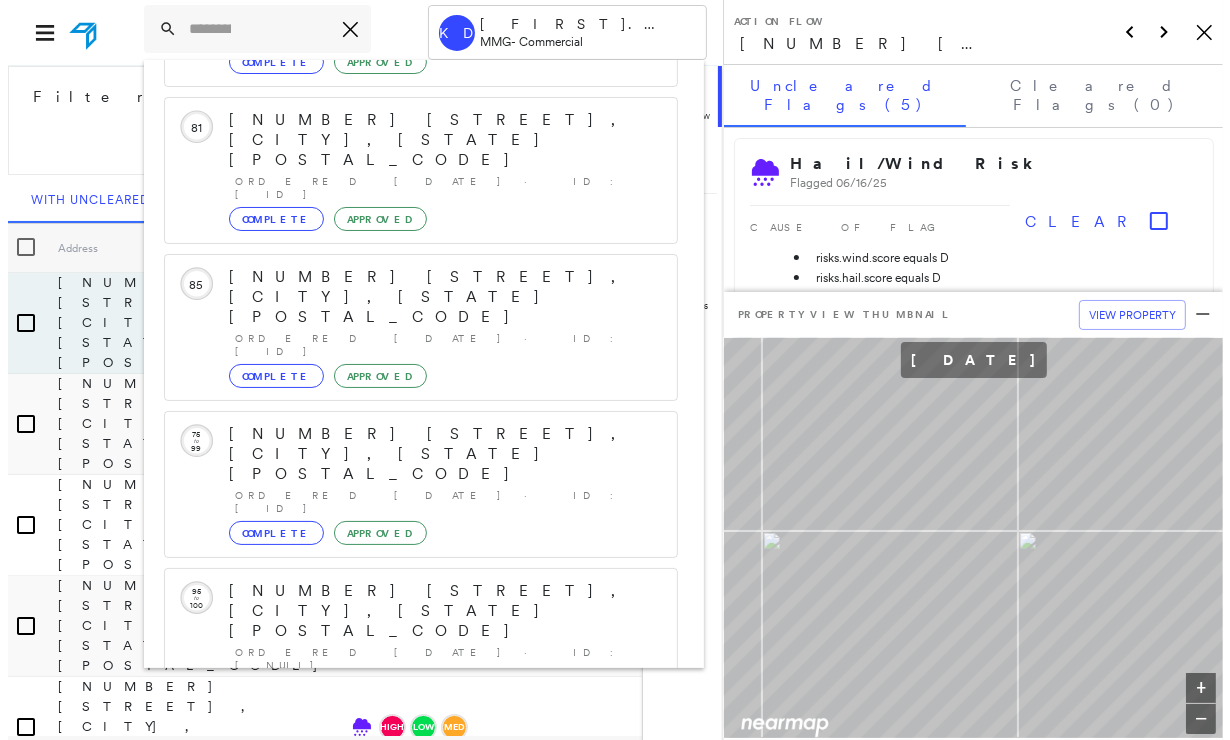 scroll, scrollTop: 0, scrollLeft: 0, axis: both 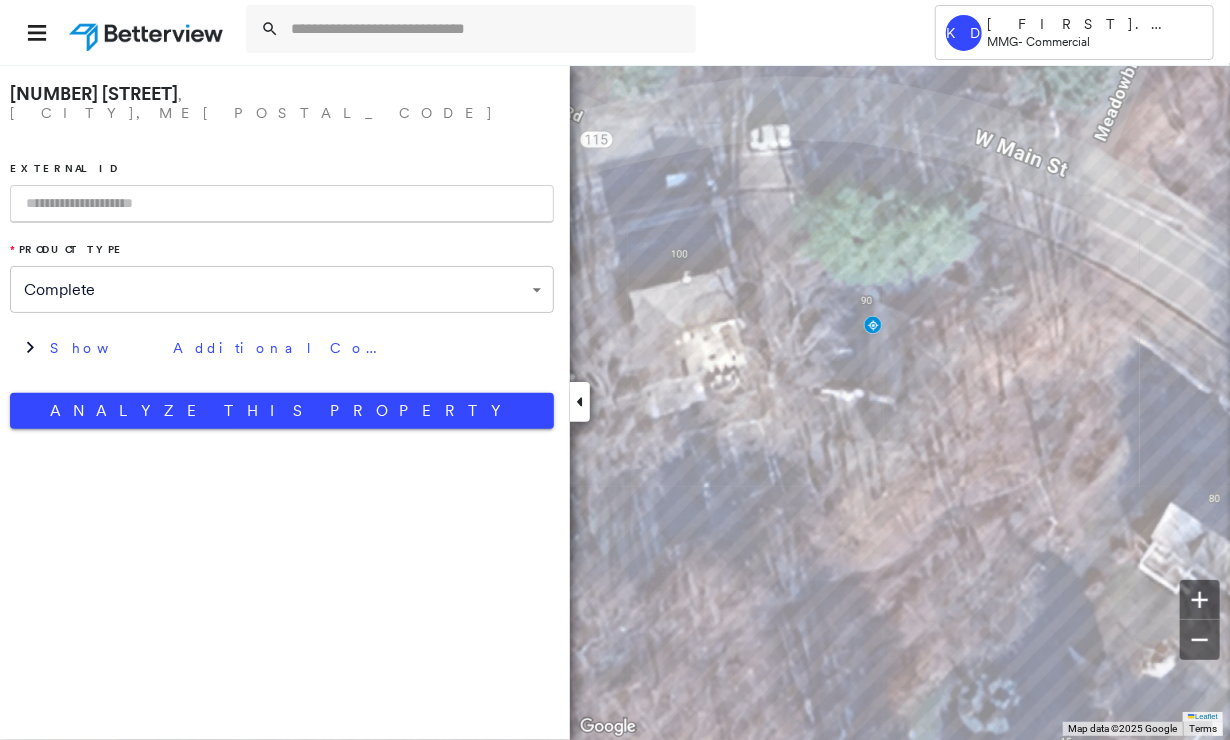 click at bounding box center (282, 204) 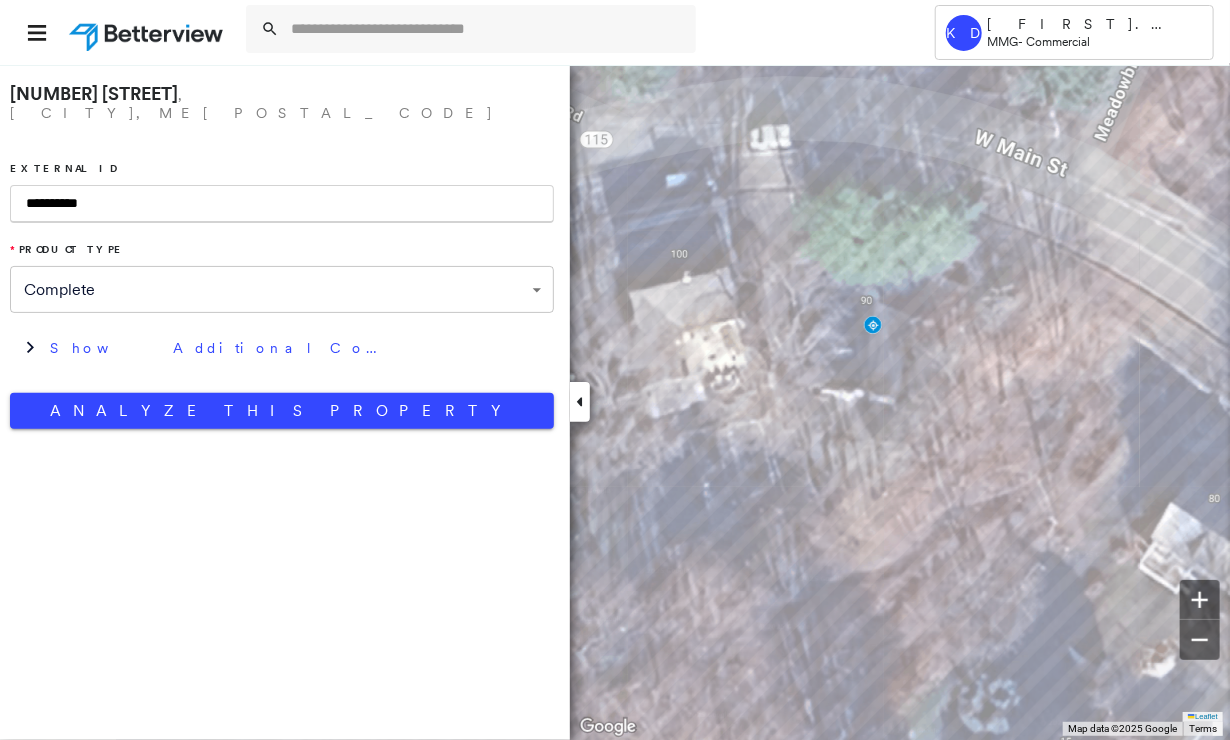 type on "**********" 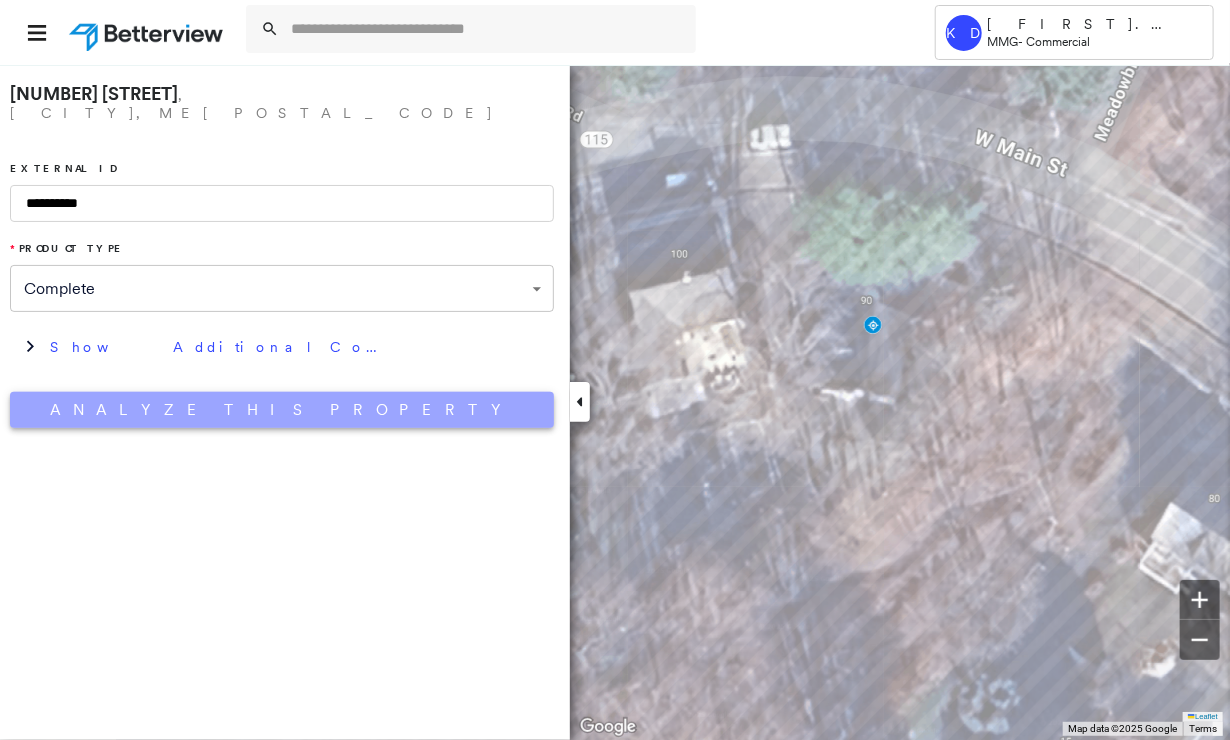 drag, startPoint x: 276, startPoint y: 395, endPoint x: 289, endPoint y: 403, distance: 15.264338 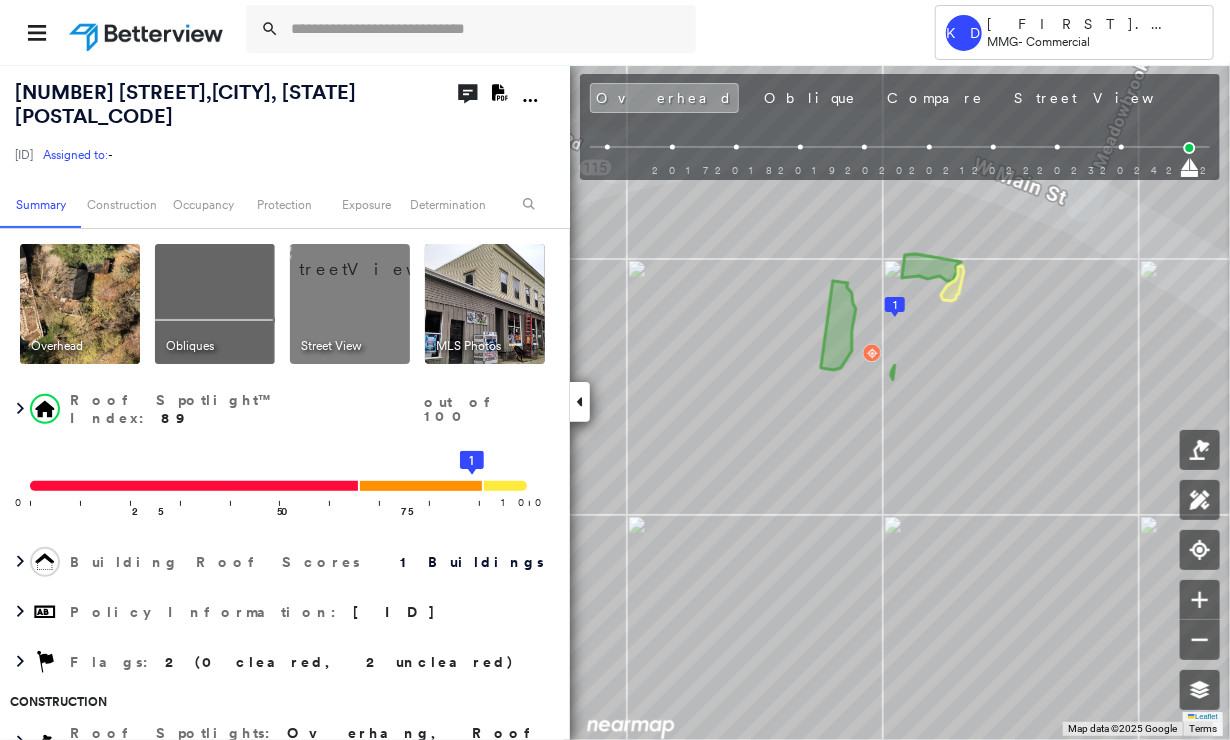 click 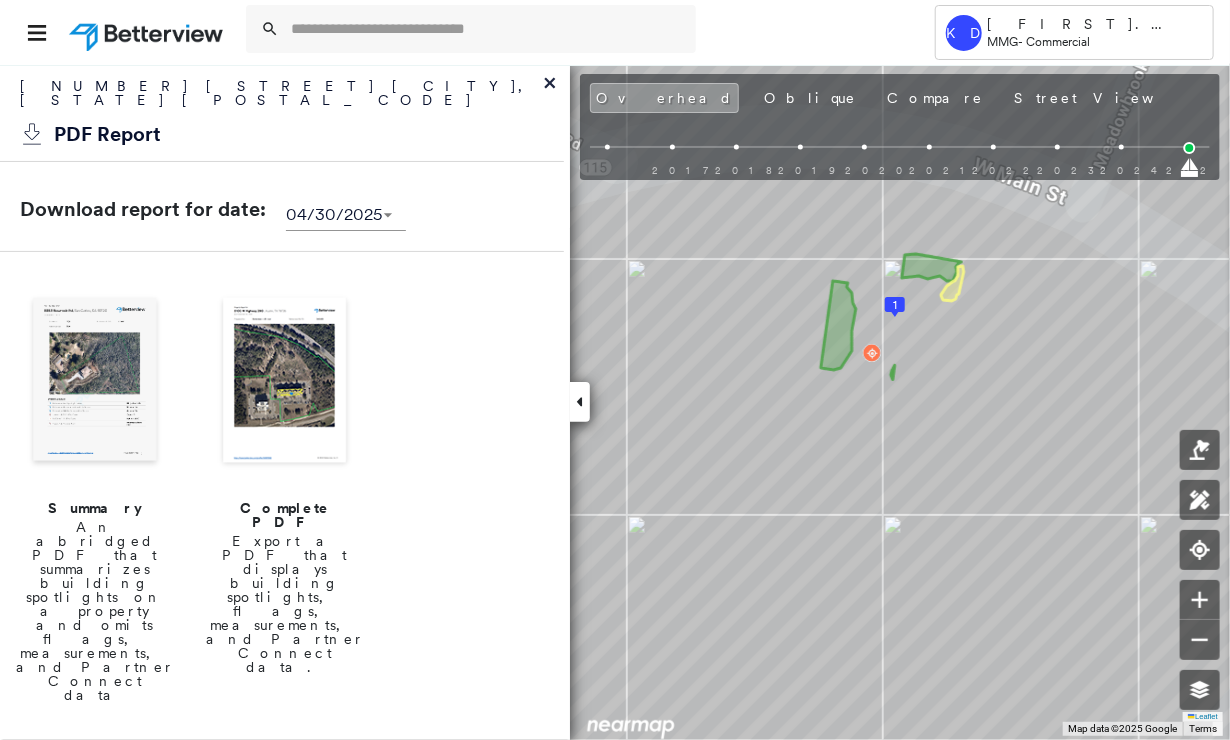 click at bounding box center (95, 382) 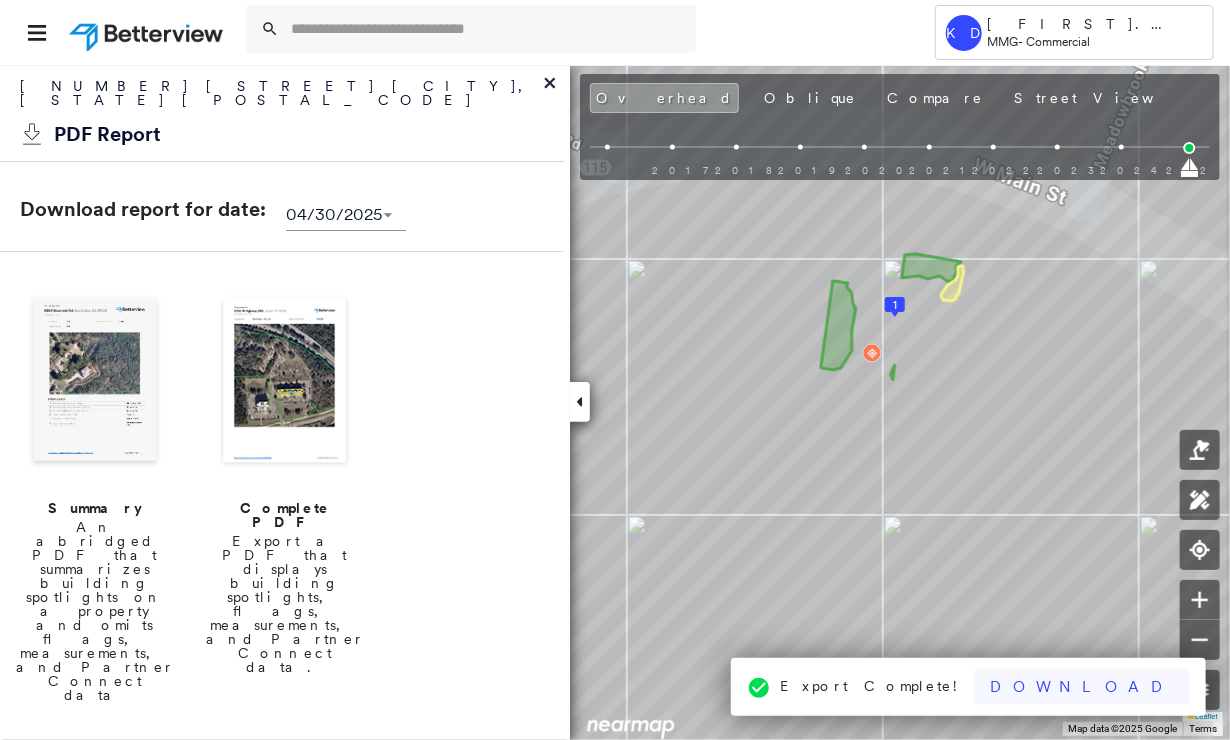 click on "Download" at bounding box center [1082, 687] 